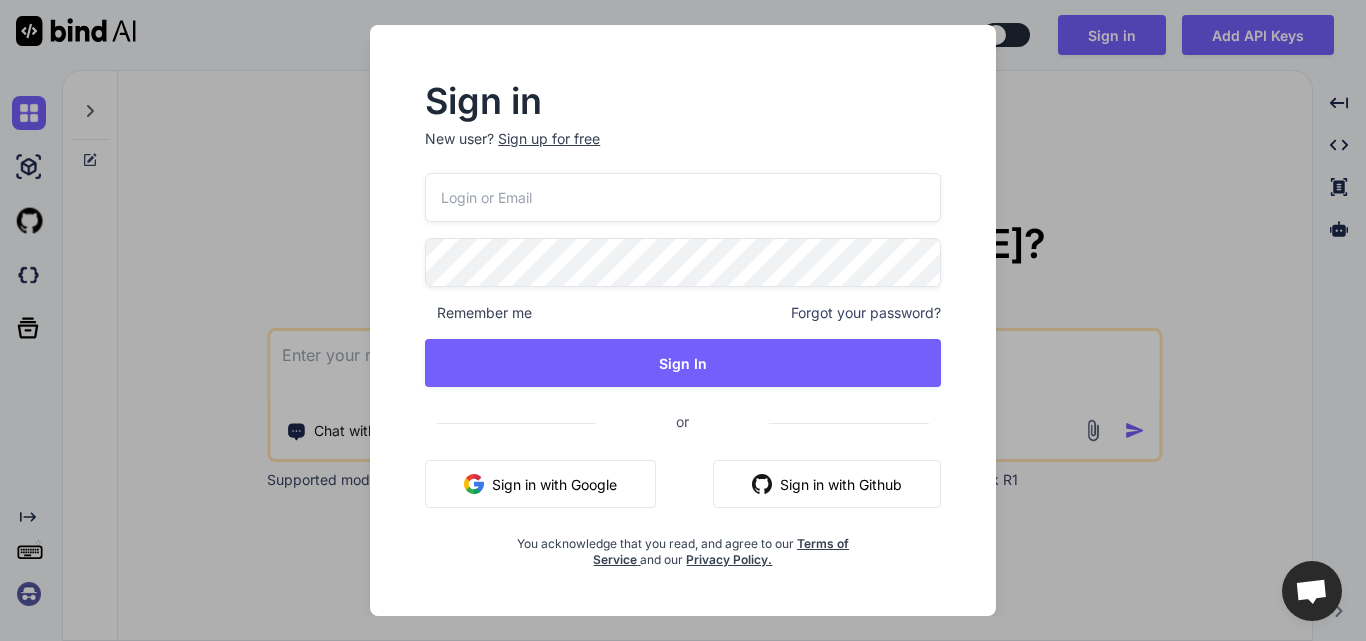 scroll, scrollTop: 0, scrollLeft: 0, axis: both 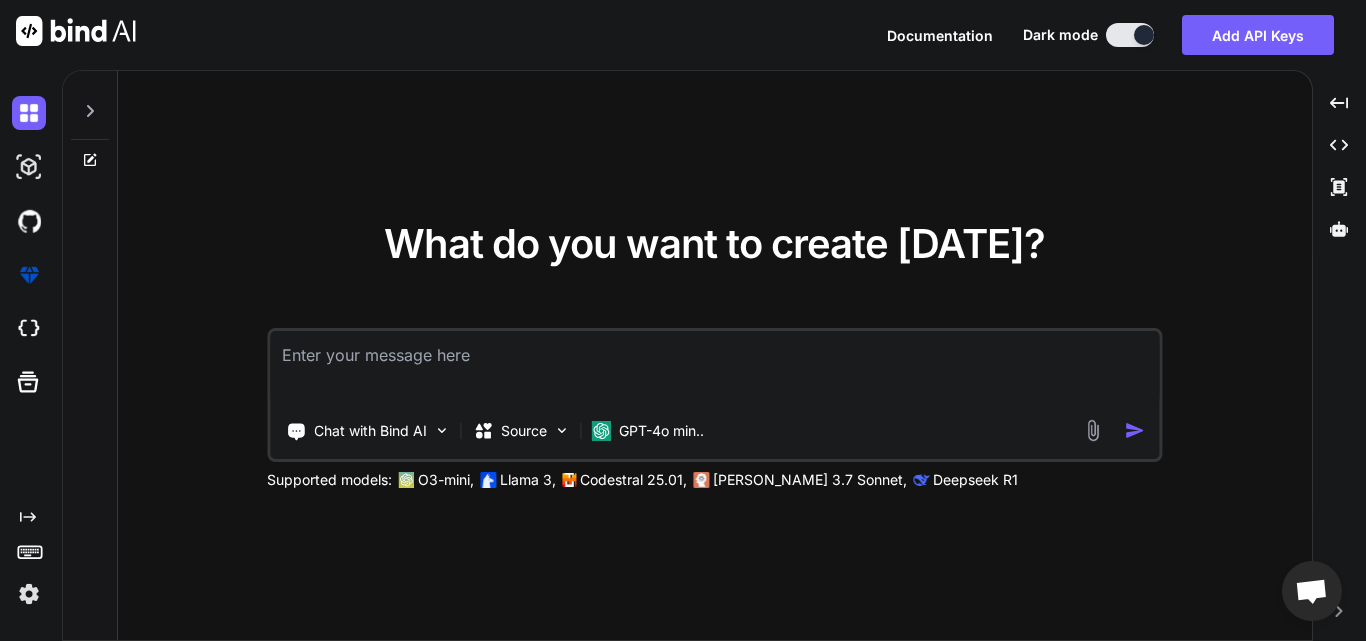 click at bounding box center (714, 368) 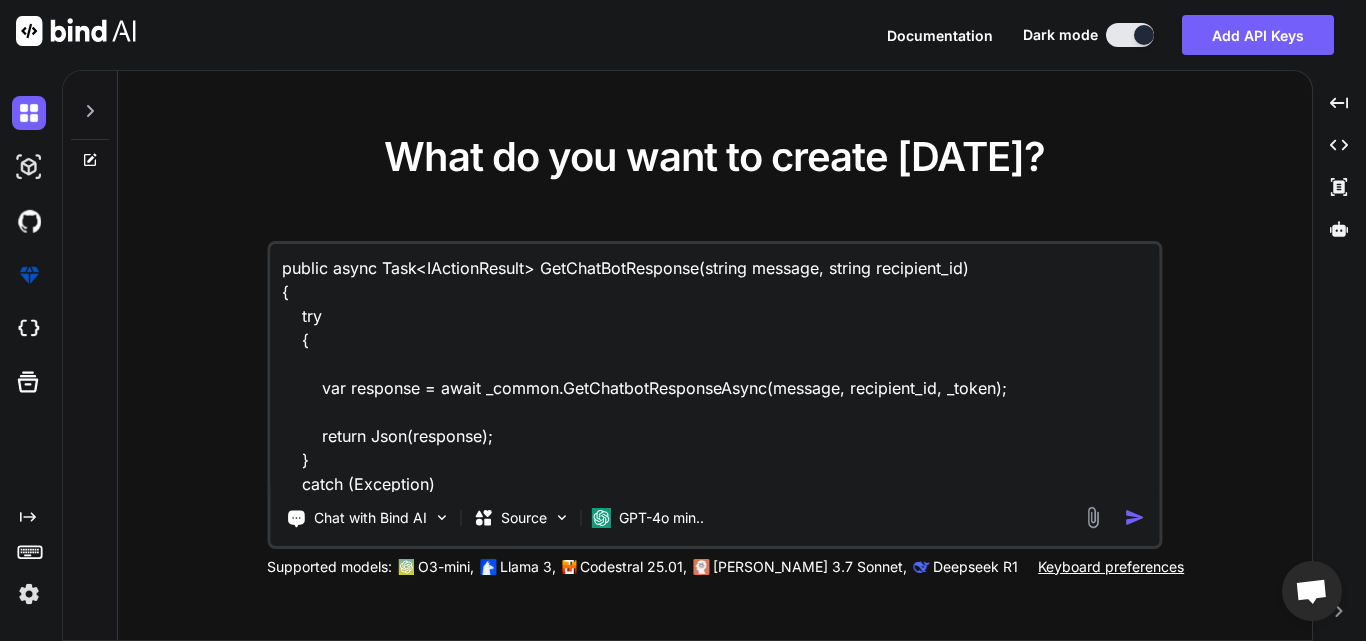 scroll, scrollTop: 147, scrollLeft: 0, axis: vertical 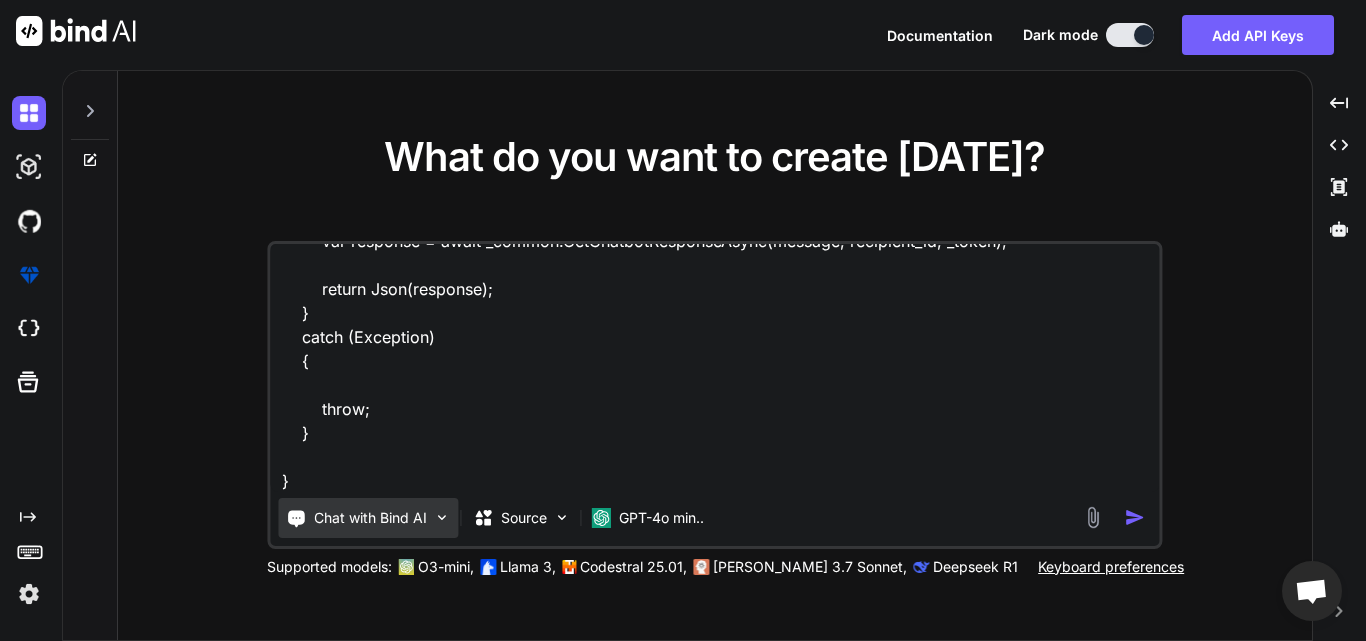 click on "Chat with Bind AI" at bounding box center [368, 518] 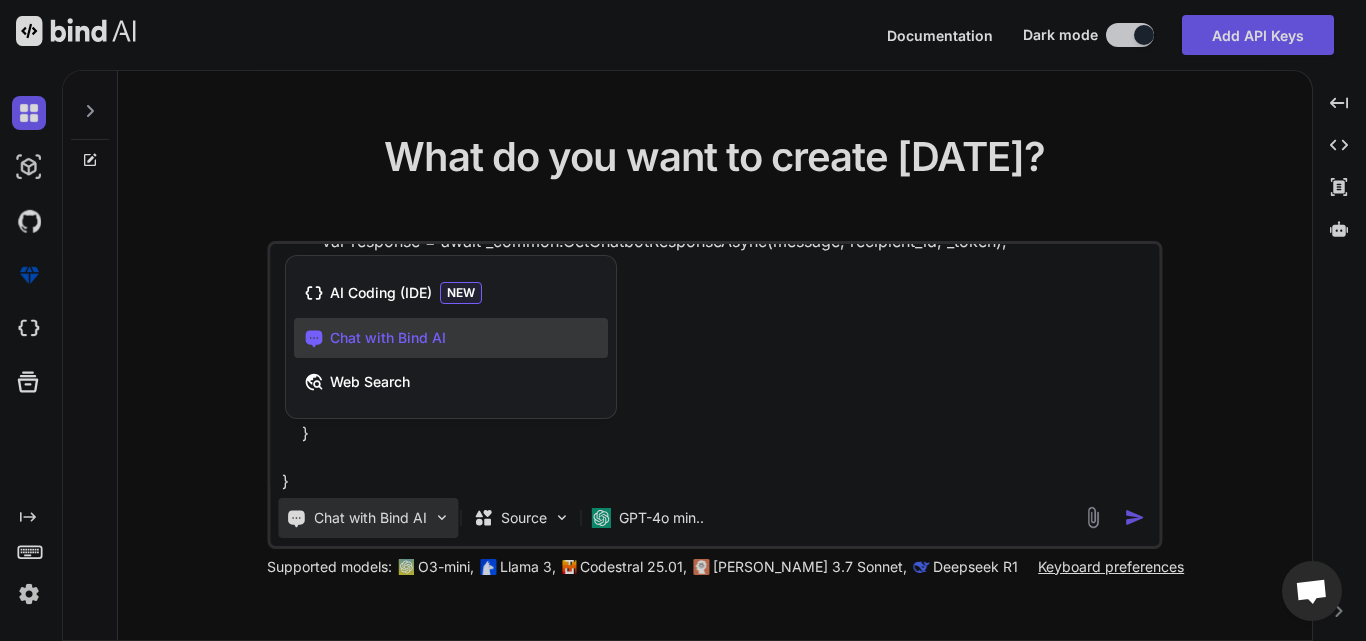 click at bounding box center (683, 320) 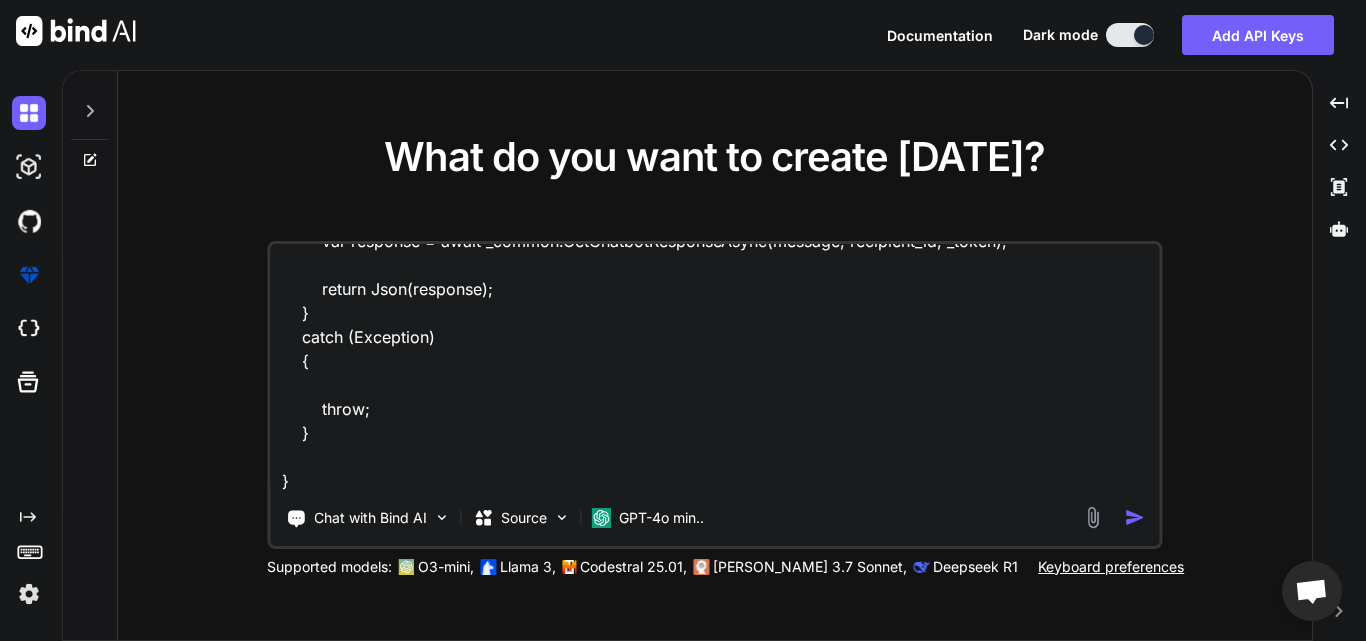 click on "public async Task<IActionResult> GetChatBotResponse(string message, string recipient_id)
{
try
{
var response = await _common.GetChatbotResponseAsync(message, recipient_id, _token);
return Json(response);
}
catch (Exception)
{
throw;
}
}" at bounding box center (714, 368) 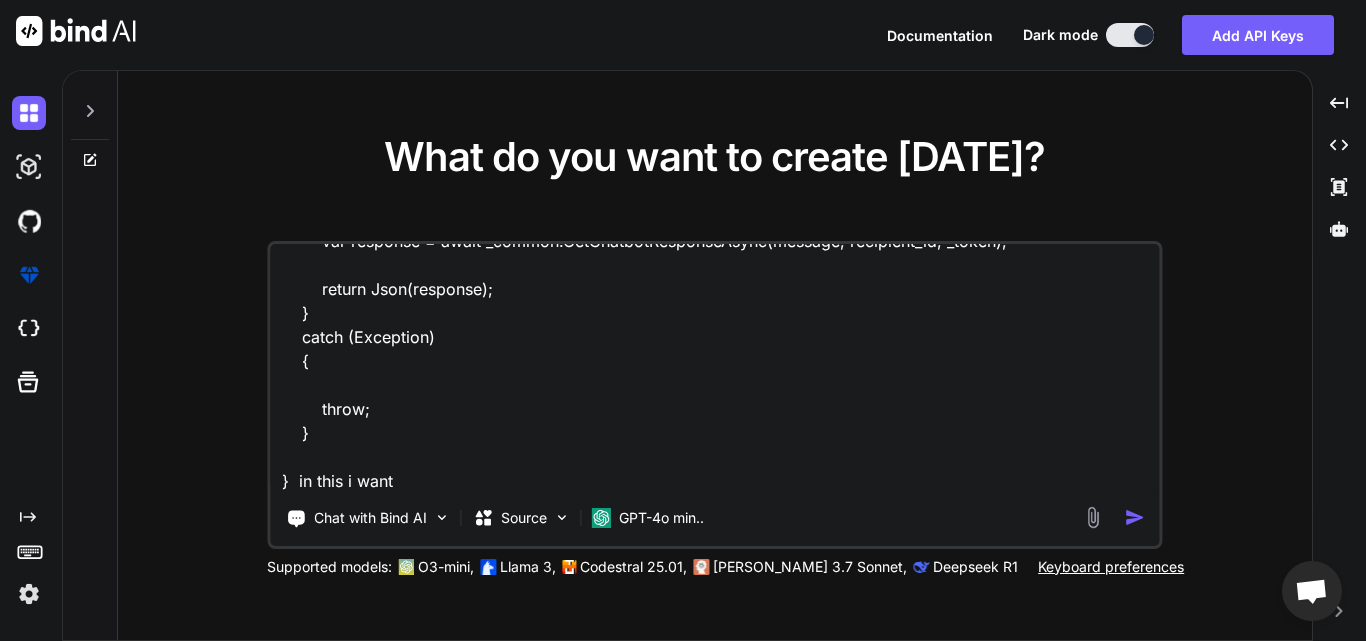 scroll, scrollTop: 0, scrollLeft: 0, axis: both 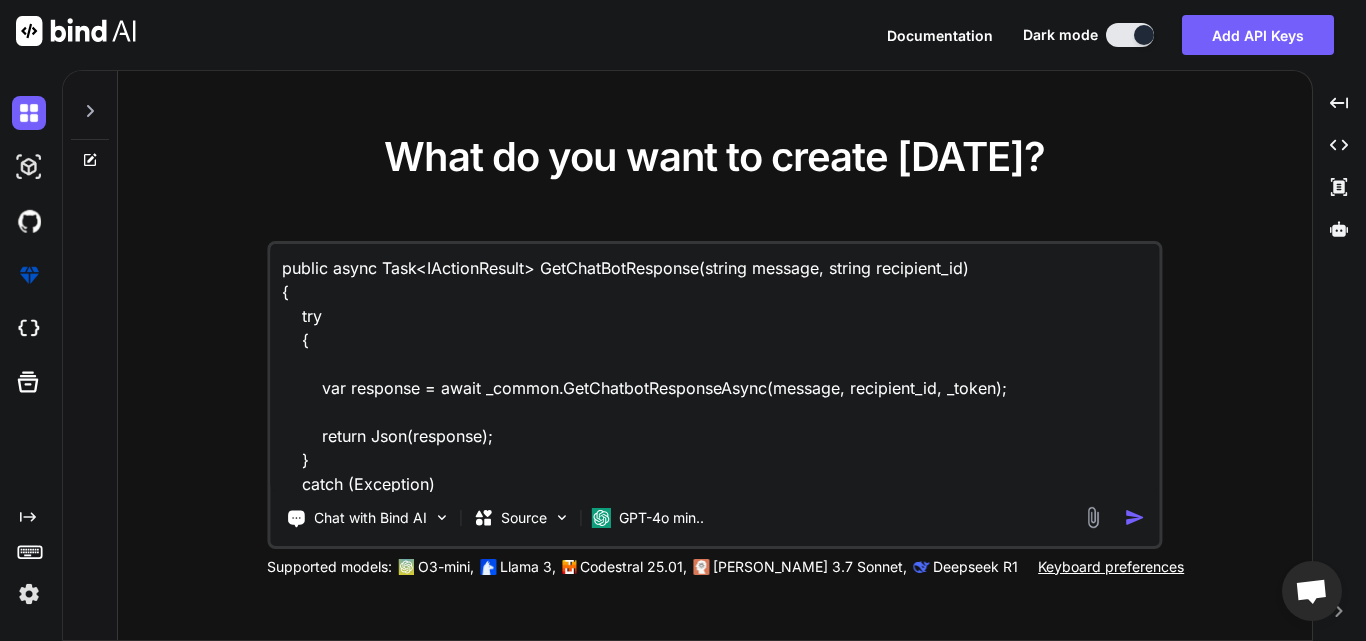 click on "public async Task<IActionResult> GetChatBotResponse(string message, string recipient_id)
{
try
{
var response = await _common.GetChatbotResponseAsync(message, recipient_id, _token);
return Json(response);
}
catch (Exception)
{
throw;
}
}  in this i want" at bounding box center [714, 368] 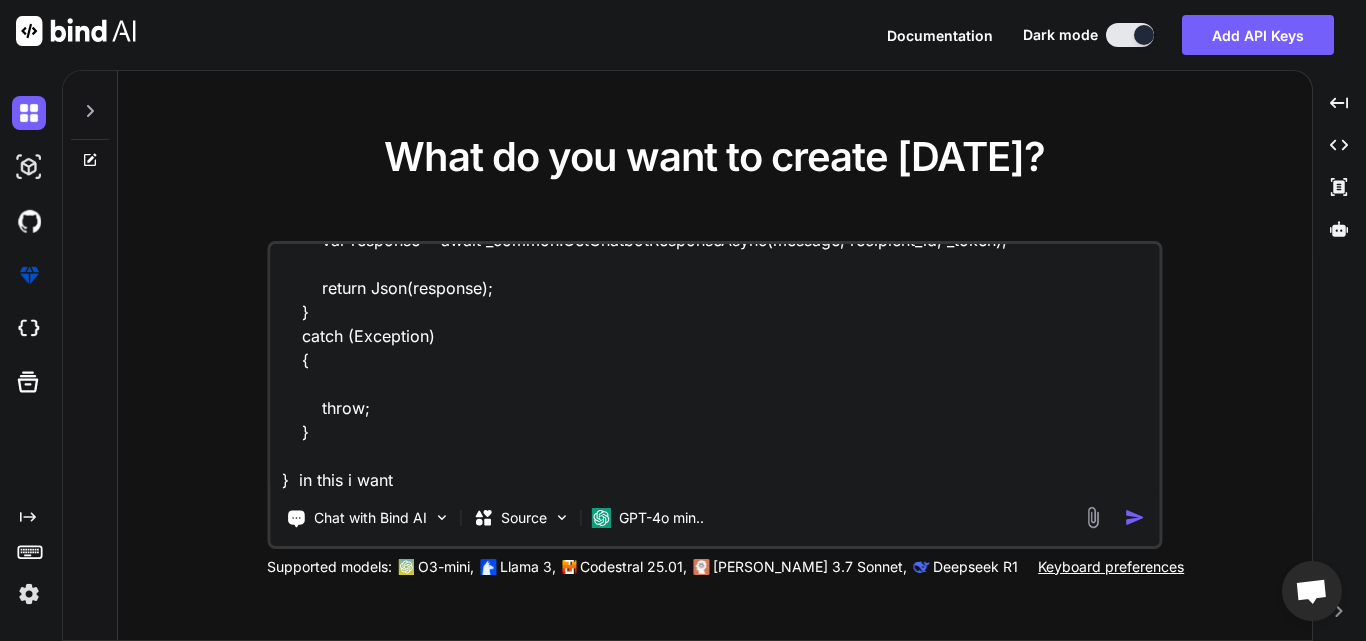click on "public async Task<IActionResult> GetChatBotResponse(string message, string recipient_id)
{
try
{
var response = await _common.GetChatbotResponseAsync(message, recipient_id, _token);
return Json(response);
}
catch (Exception)
{
throw;
}
}  in this i want" at bounding box center (714, 368) 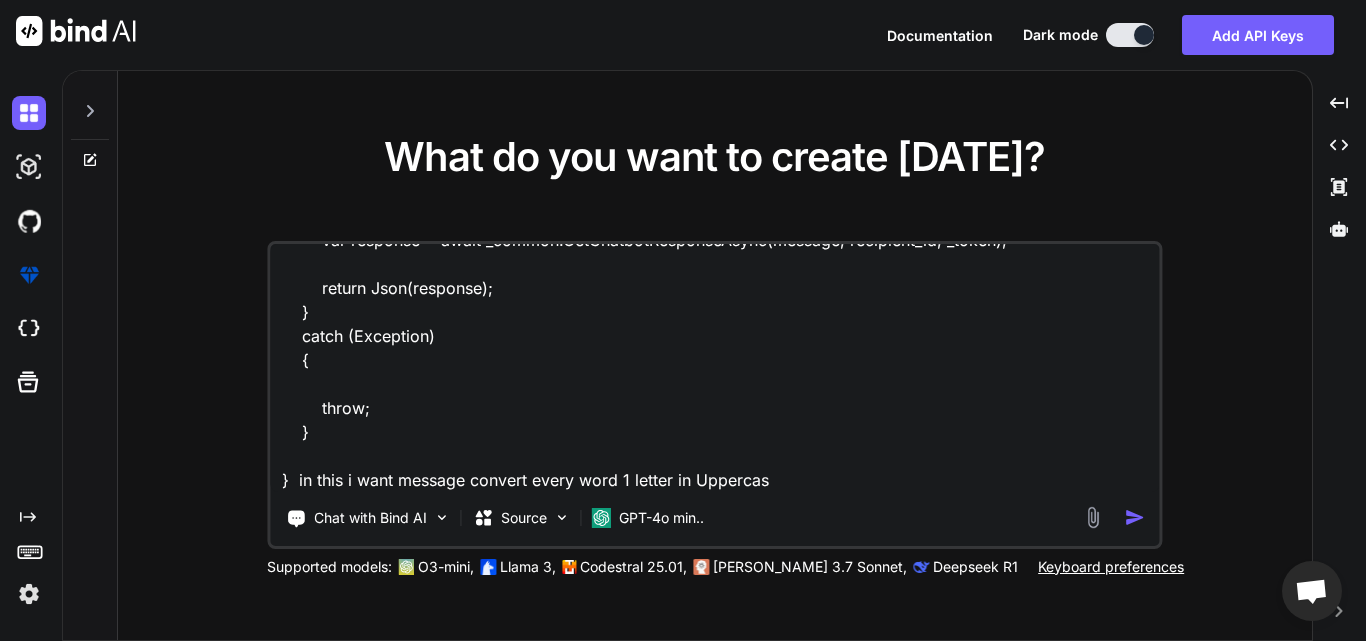 type on "public async Task<IActionResult> GetChatBotResponse(string message, string recipient_id)
{
try
{
var response = await _common.GetChatbotResponseAsync(message, recipient_id, _token);
return Json(response);
}
catch (Exception)
{
throw;
}
}  in this i want message convert every word 1 letter in Uppercase" 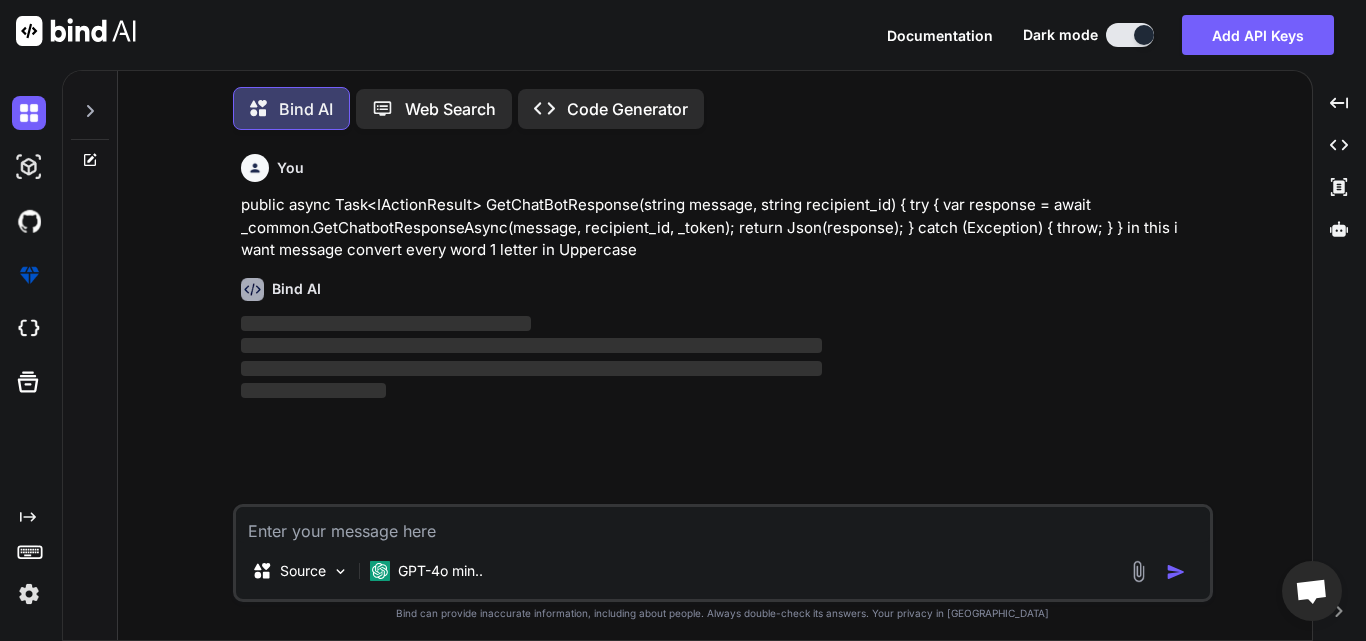 scroll, scrollTop: 10, scrollLeft: 0, axis: vertical 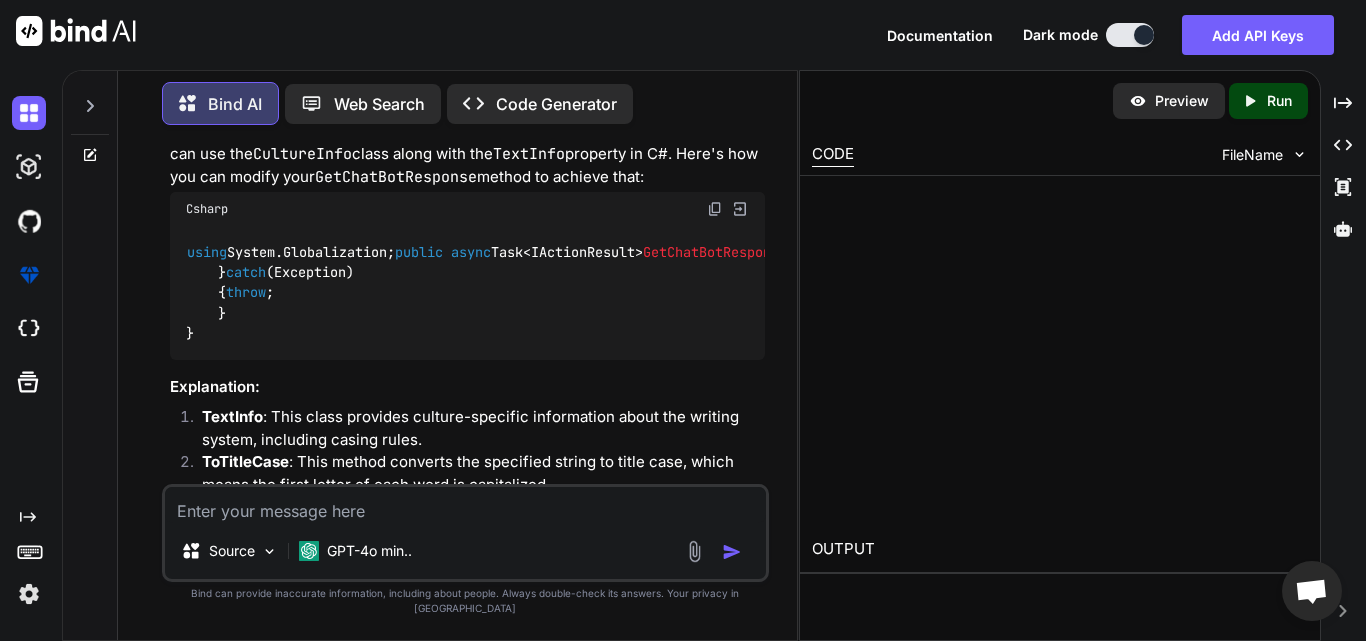 click on "// Convert every word's first letter to uppercase" at bounding box center (1295, 252) 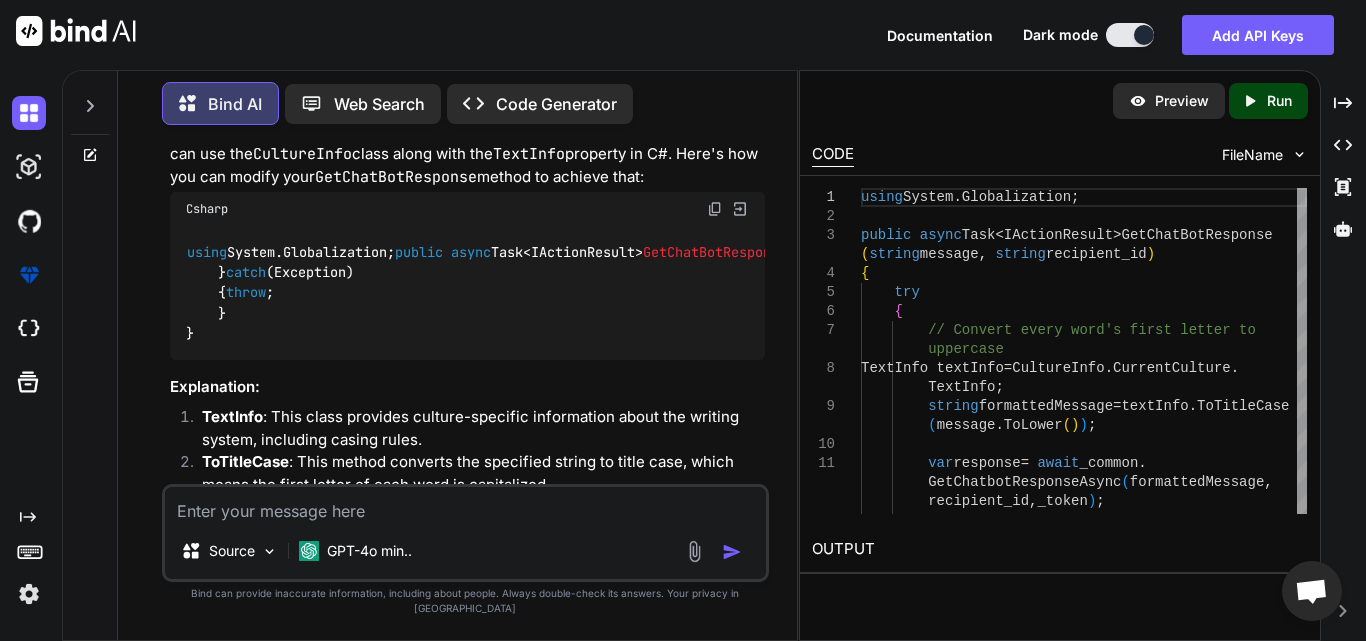 click on "using  System.Globalization;
public   async  Task<IActionResult>  GetChatBotResponse ( string  message,  string  recipient_id )
{
try
{
// Convert every word's first letter to uppercase
TextInfo textInfo = CultureInfo.CurrentCulture.TextInfo;
string  formattedMessage = textInfo.ToTitleCase(message.ToLower());
var  response =  await  _common.GetChatbotResponseAsync(formattedMessage, recipient_id, _token);
return  Json(response);
}
catch  (Exception)
{
throw ;
}
}" at bounding box center (1766, 293) 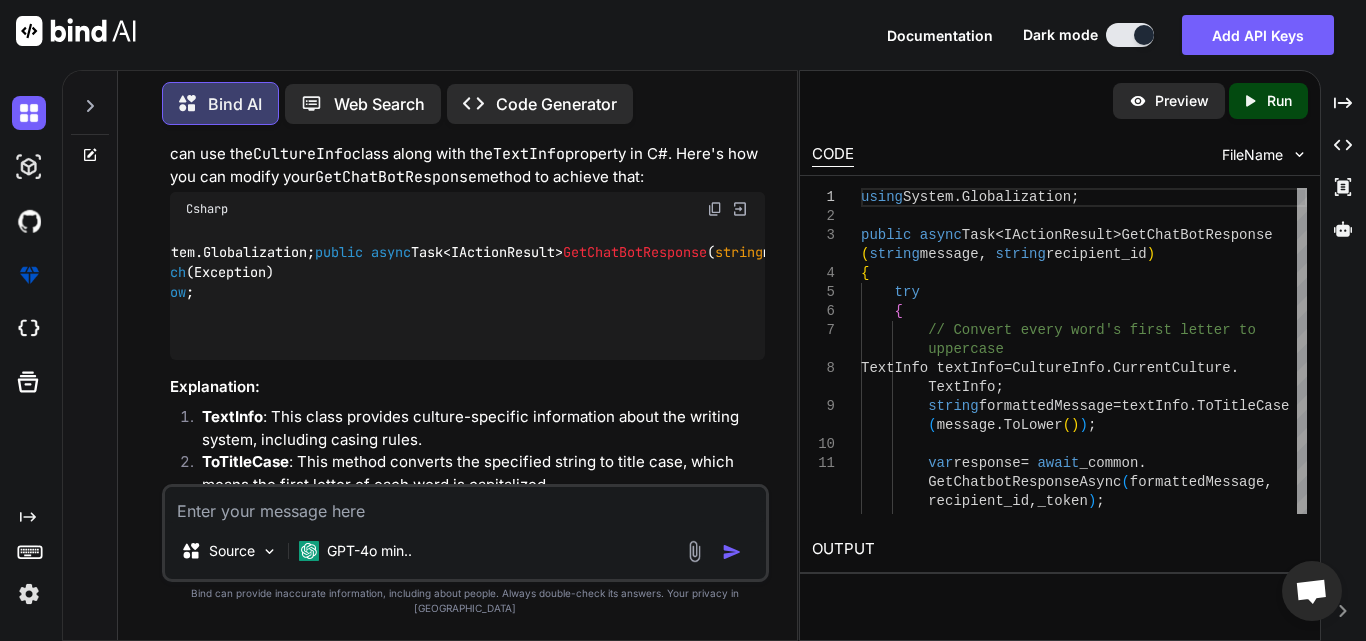 scroll, scrollTop: 0, scrollLeft: 40, axis: horizontal 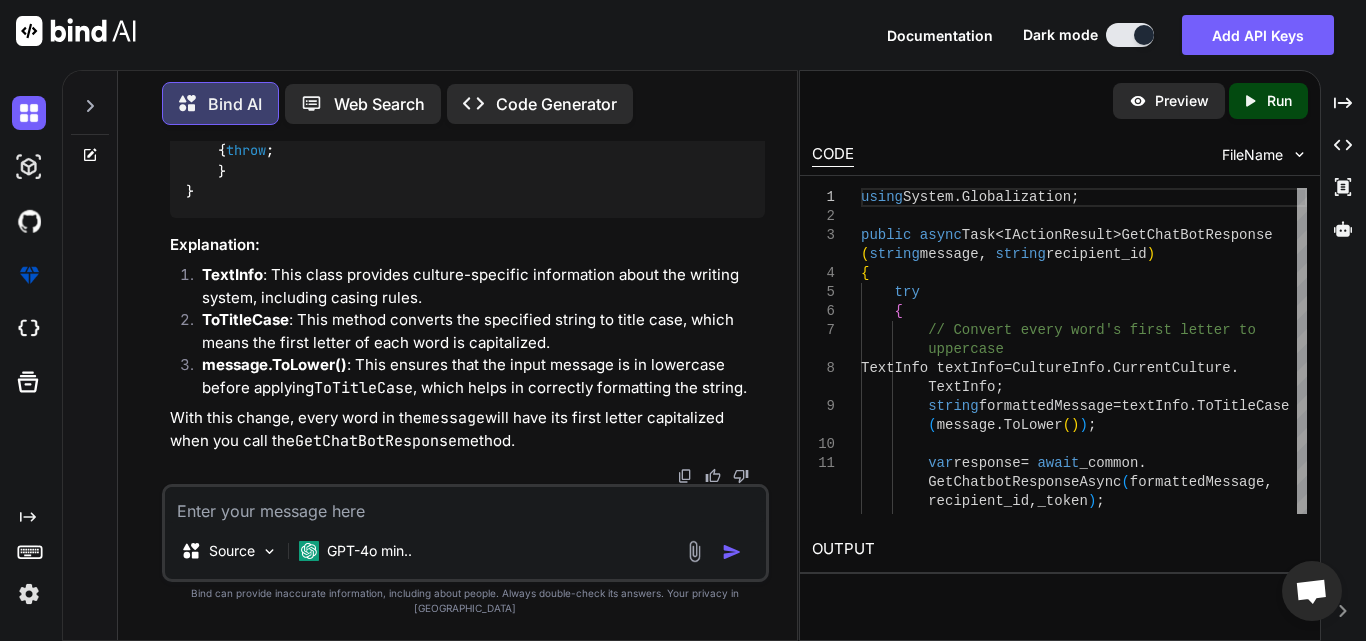 click at bounding box center [465, 505] 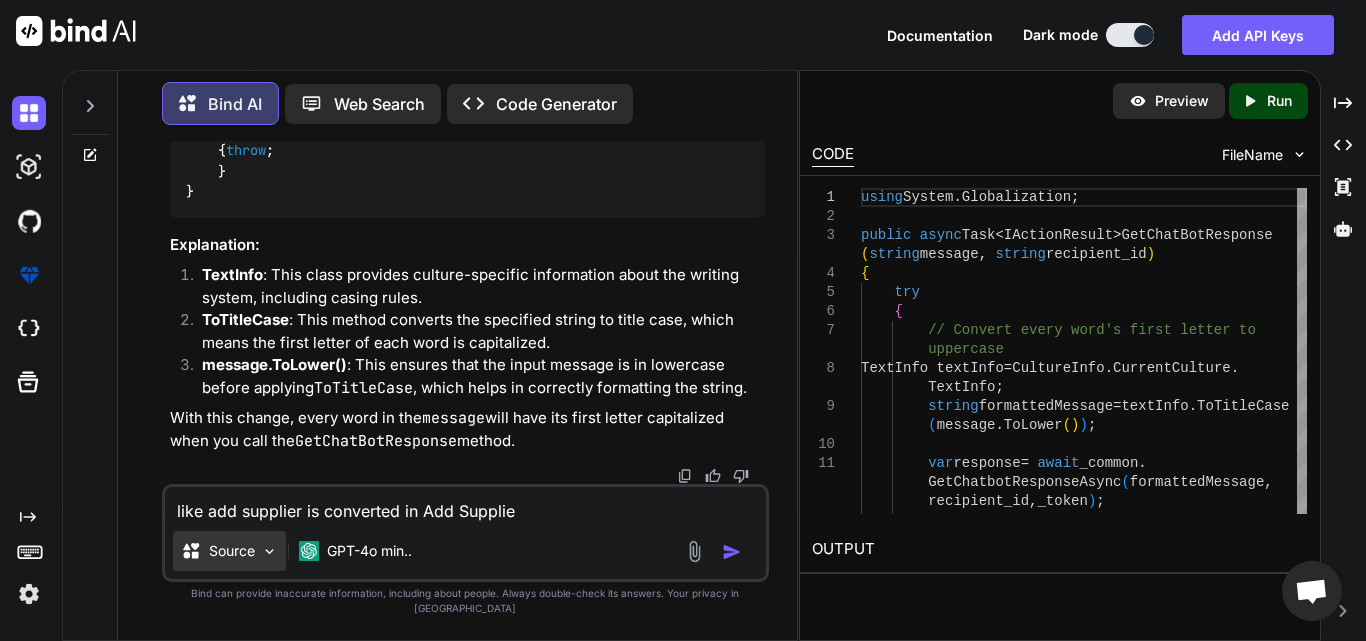 type on "like add supplier is converted in Add Supplier" 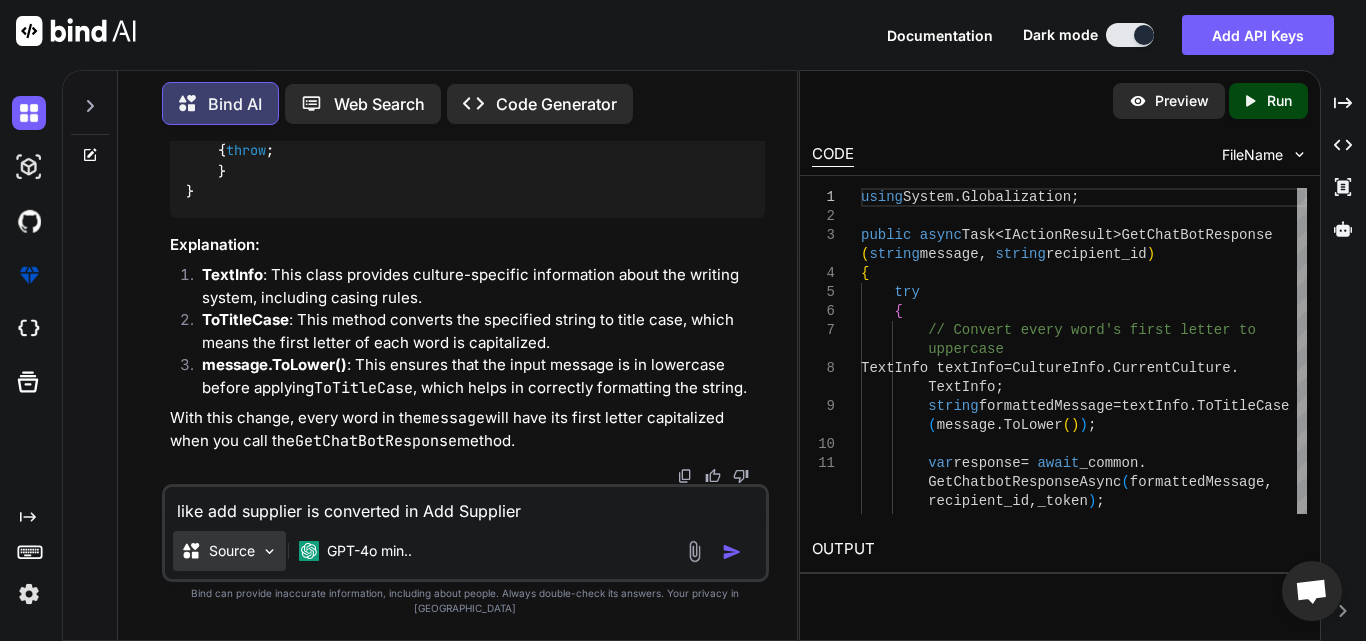 type 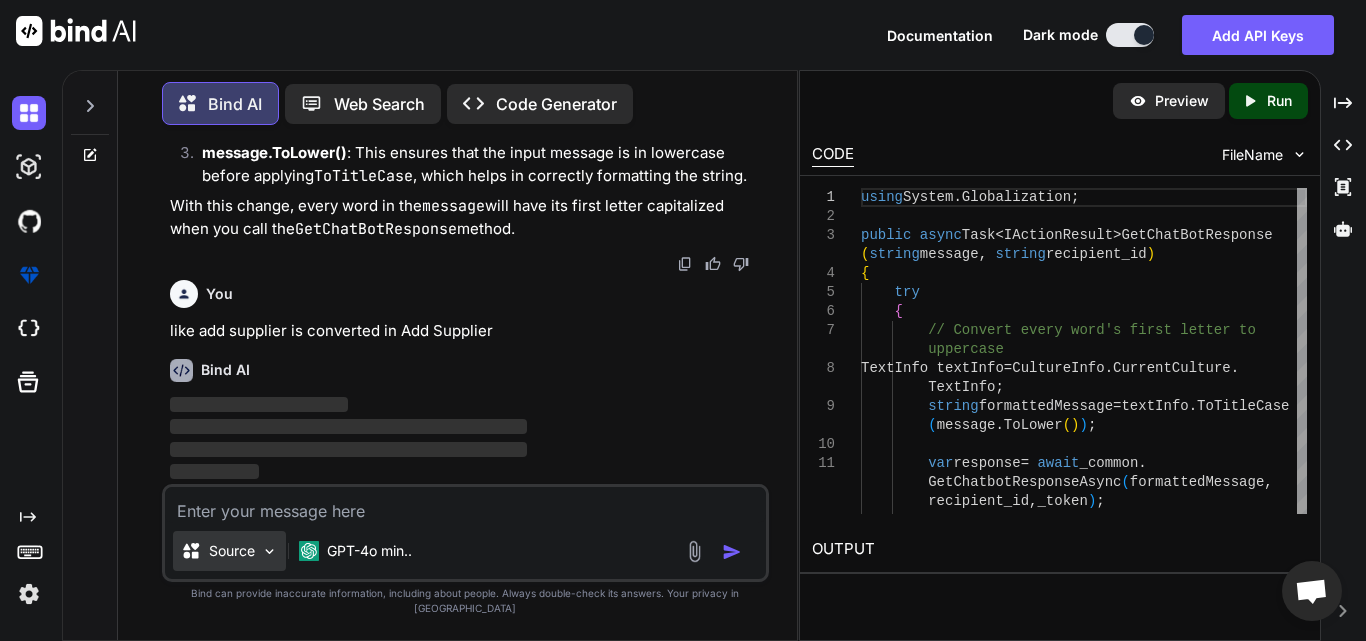 scroll, scrollTop: 860, scrollLeft: 0, axis: vertical 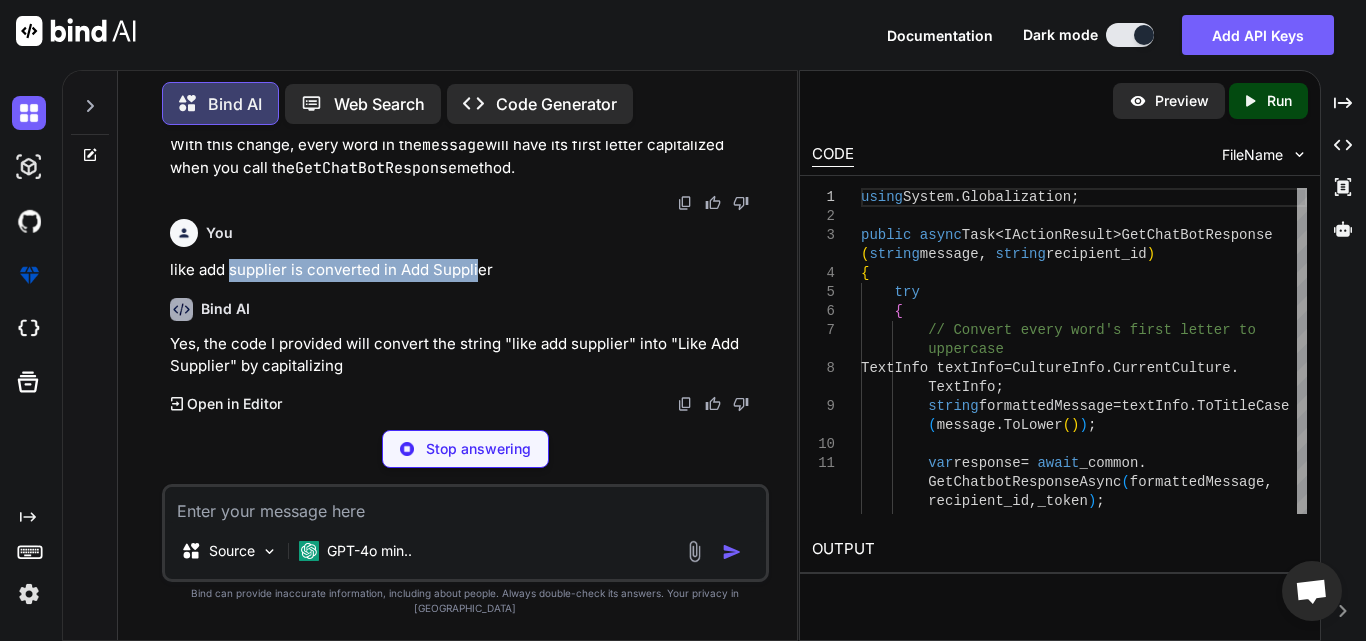 drag, startPoint x: 230, startPoint y: 348, endPoint x: 477, endPoint y: 342, distance: 247.07286 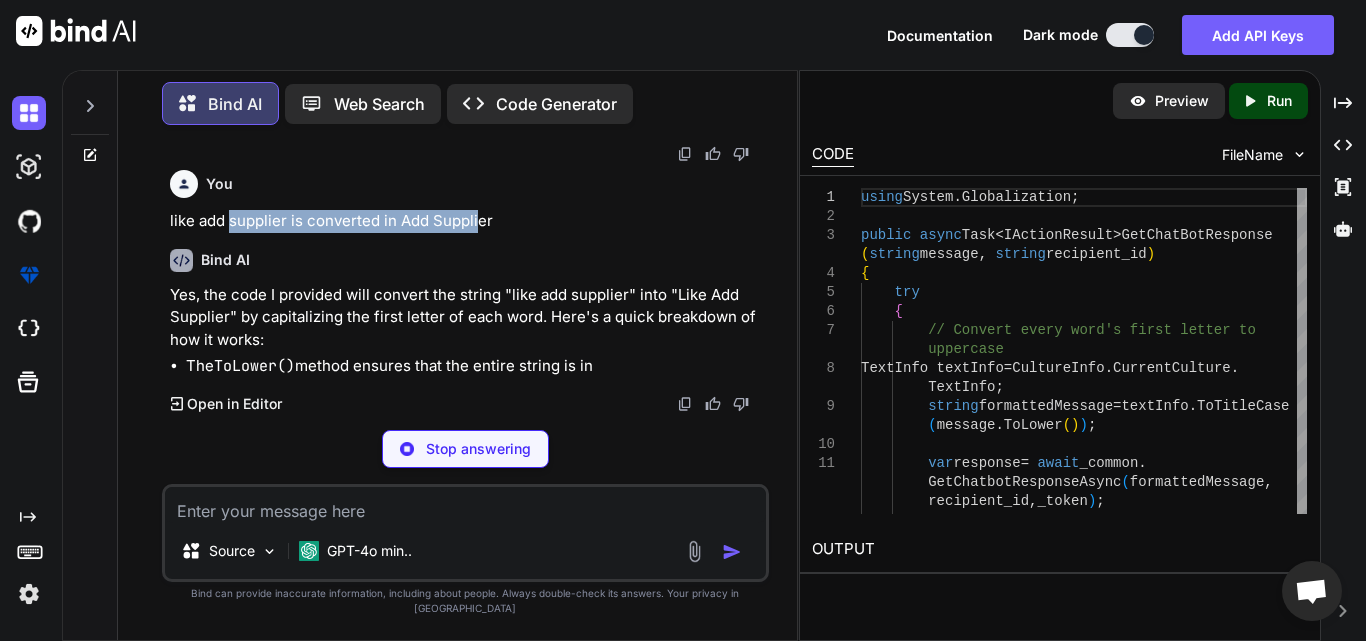 scroll, scrollTop: 993, scrollLeft: 0, axis: vertical 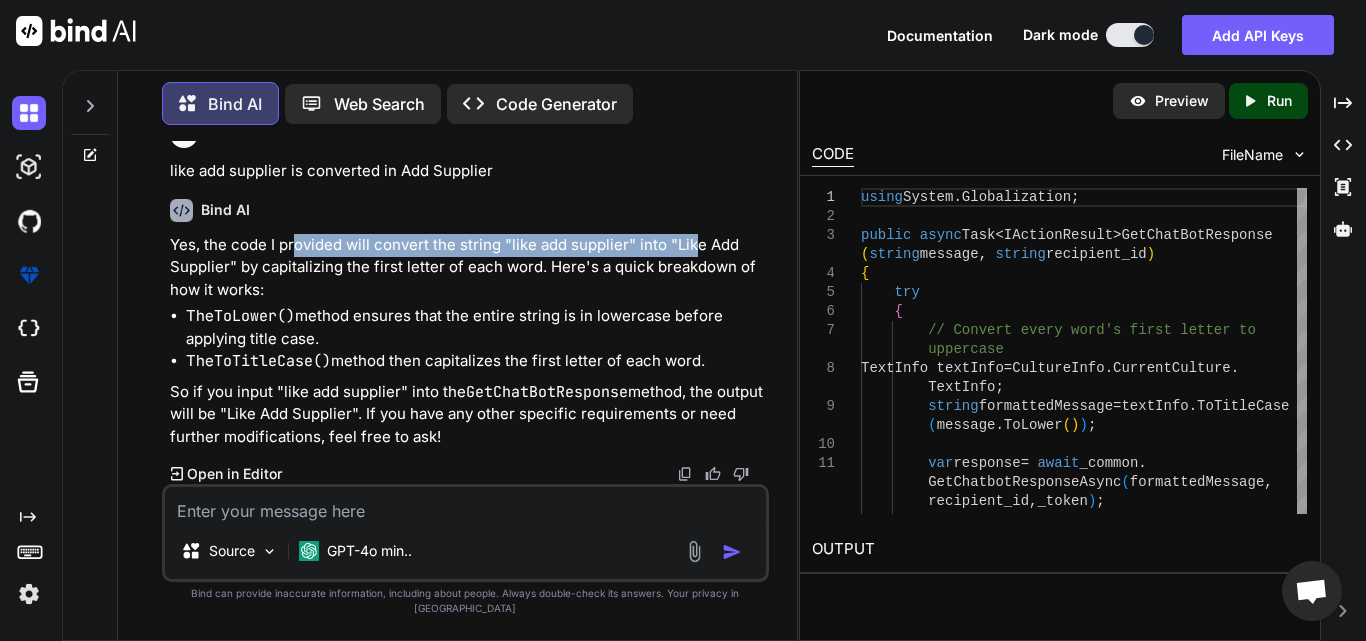 drag, startPoint x: 297, startPoint y: 285, endPoint x: 691, endPoint y: 286, distance: 394.00128 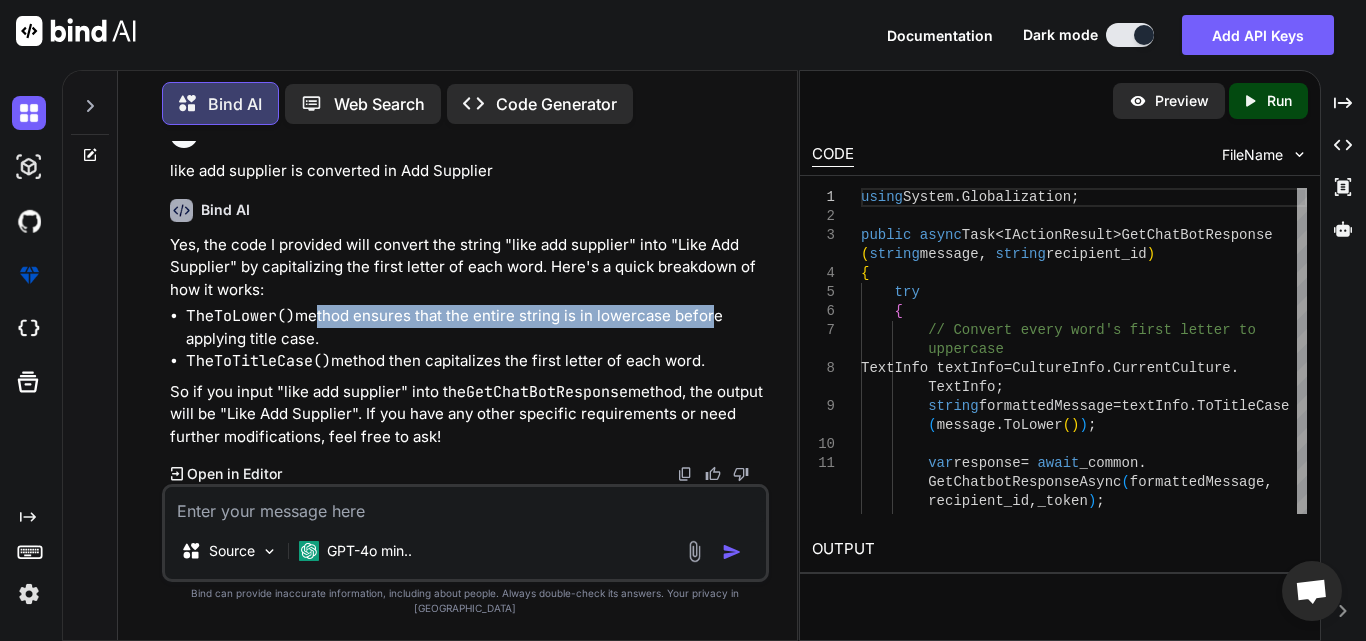 drag, startPoint x: 312, startPoint y: 332, endPoint x: 710, endPoint y: 326, distance: 398.04523 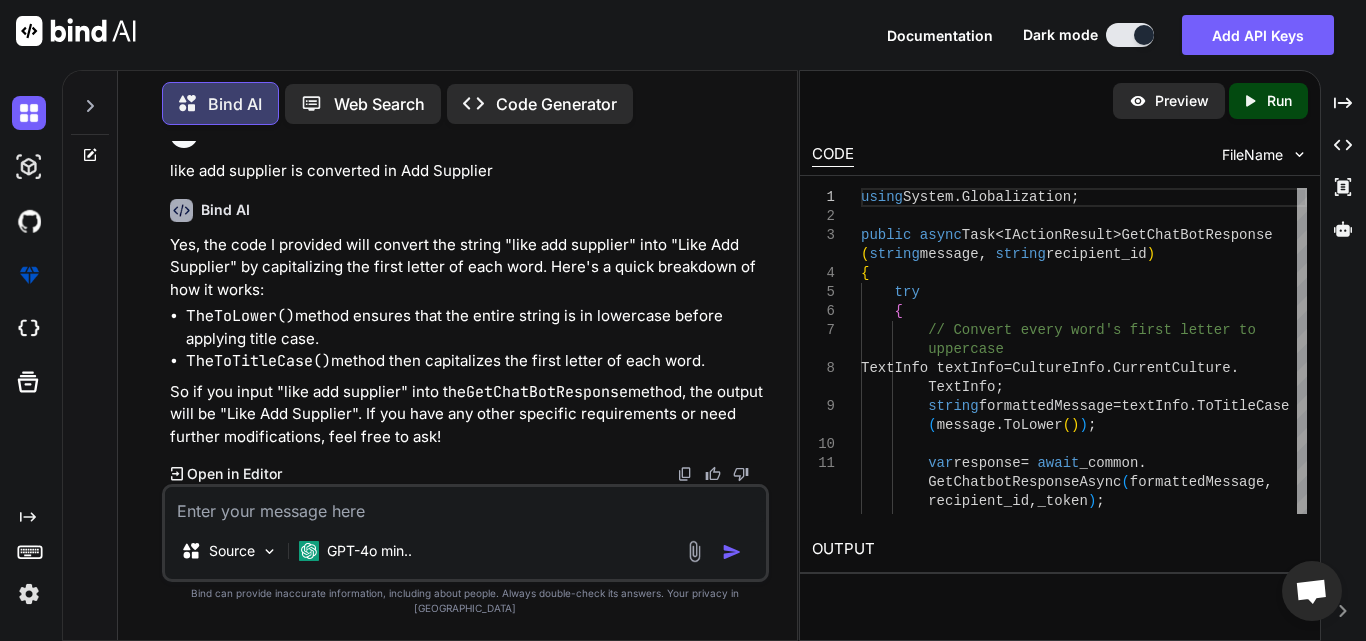 click on "ToTitleCase()" at bounding box center [272, 361] 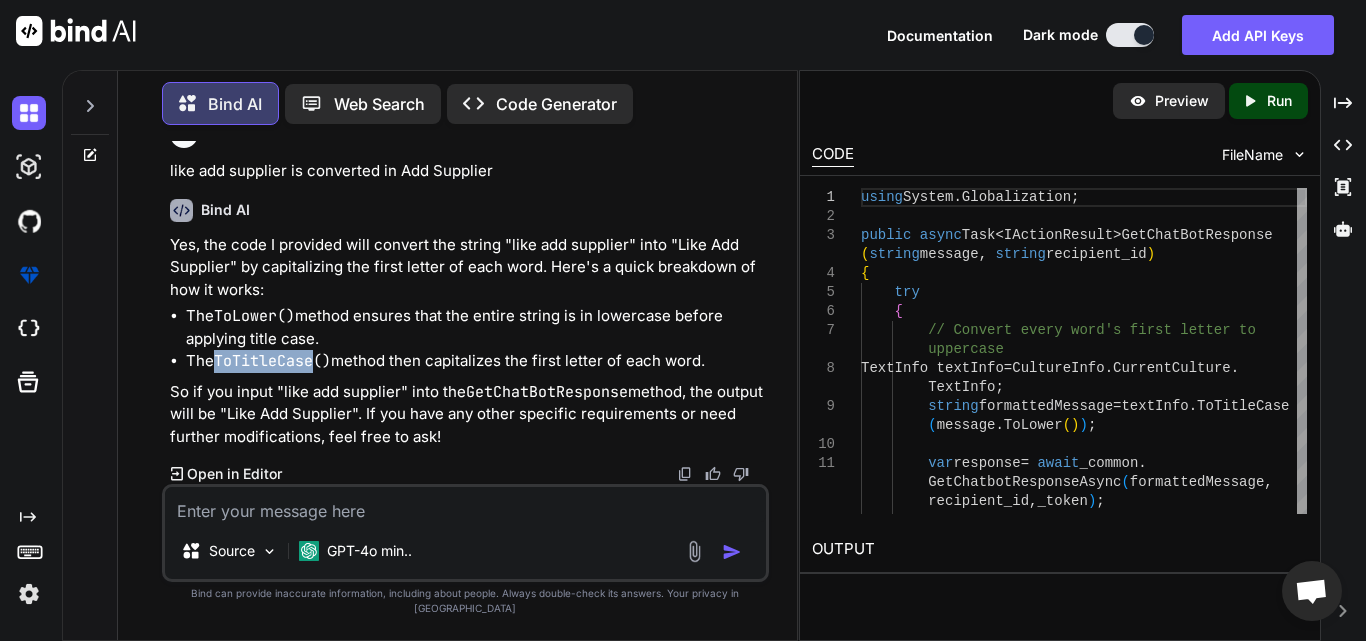 click on "ToTitleCase()" at bounding box center (272, 361) 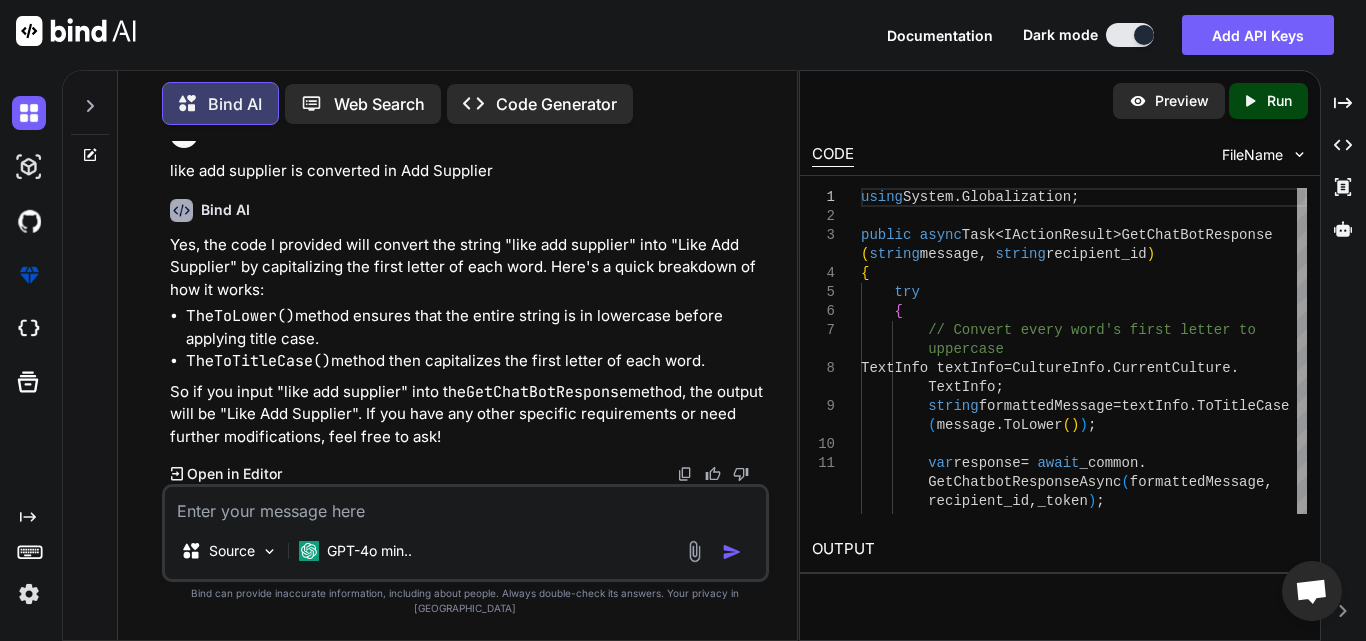 click on "The  ToTitleCase()  method then capitalizes the first letter of each word." at bounding box center (475, 361) 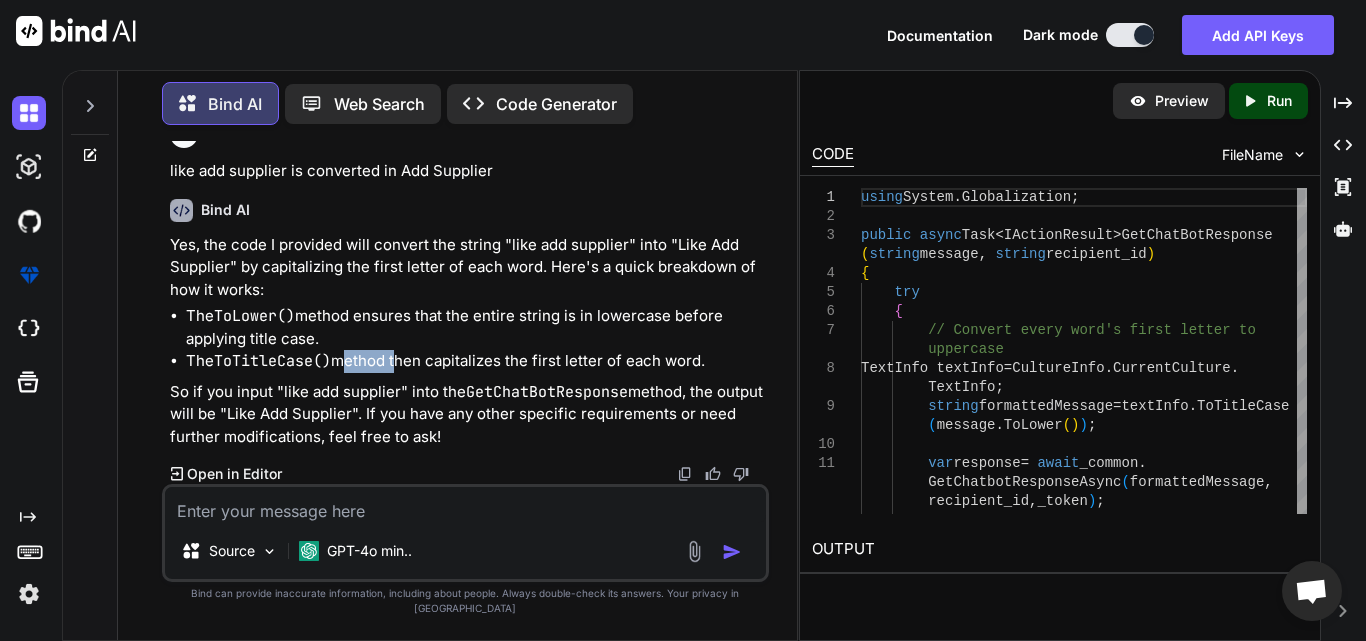 click on "The  ToTitleCase()  method then capitalizes the first letter of each word." at bounding box center (475, 361) 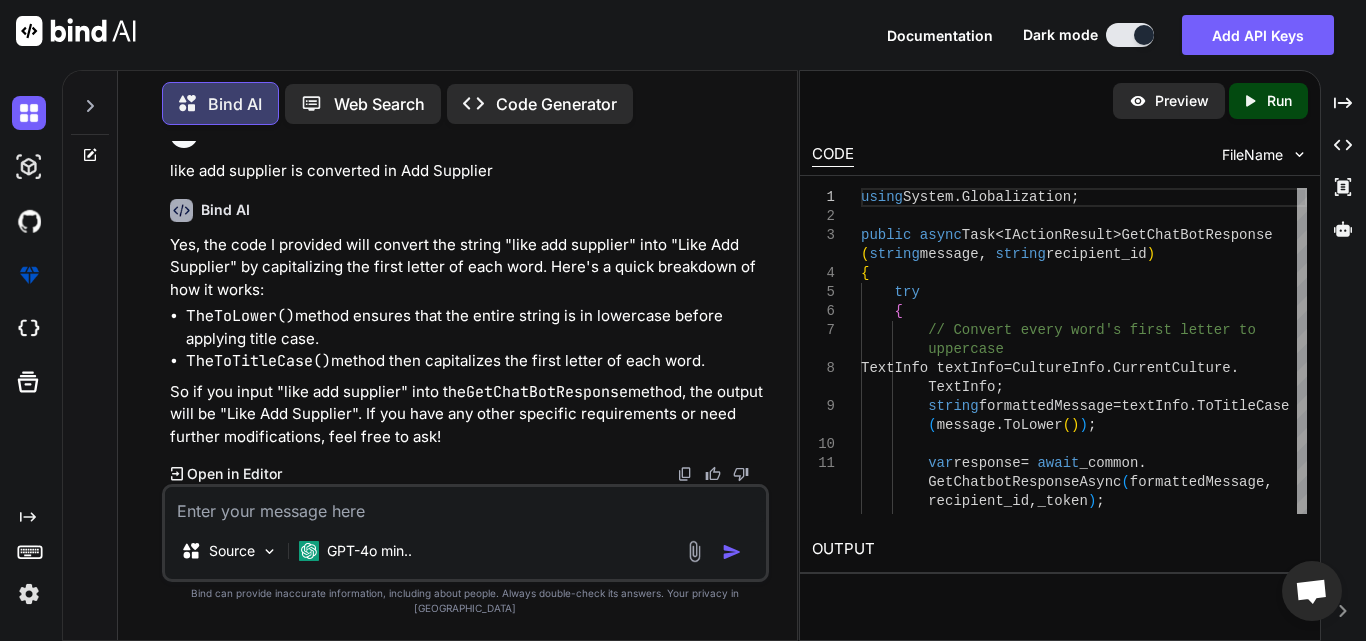 click on "The  ToTitleCase()  method then capitalizes the first letter of each word." at bounding box center (475, 361) 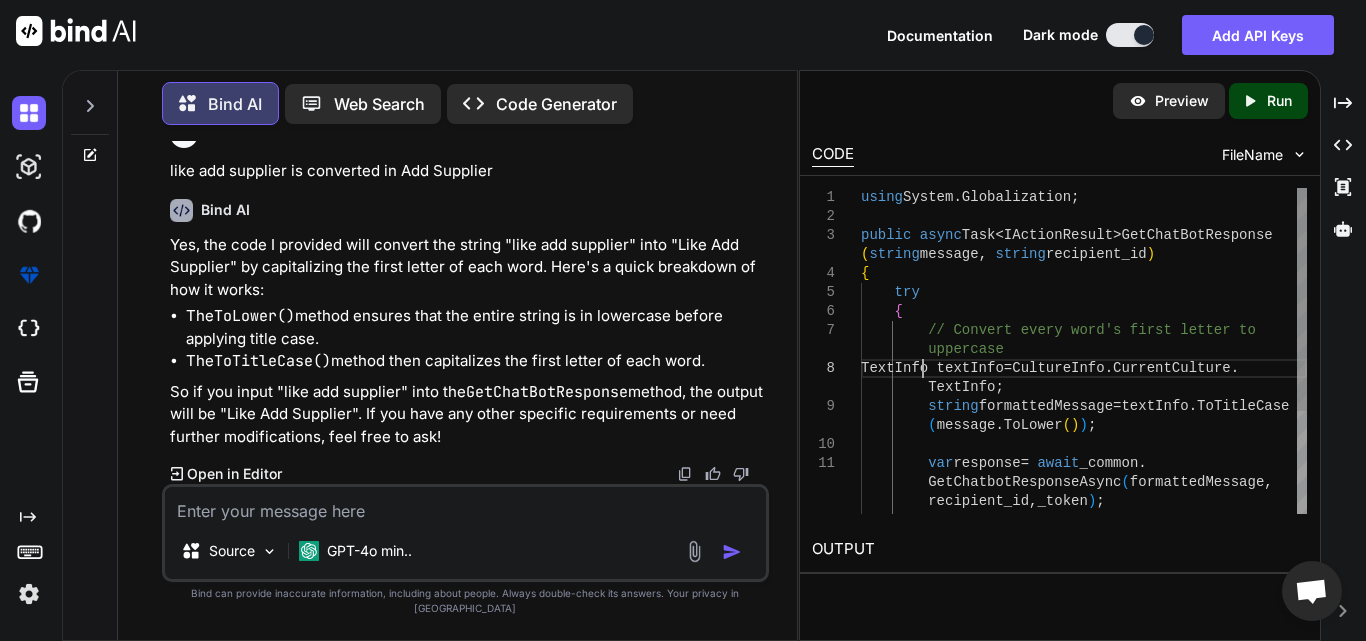 scroll, scrollTop: 0, scrollLeft: 0, axis: both 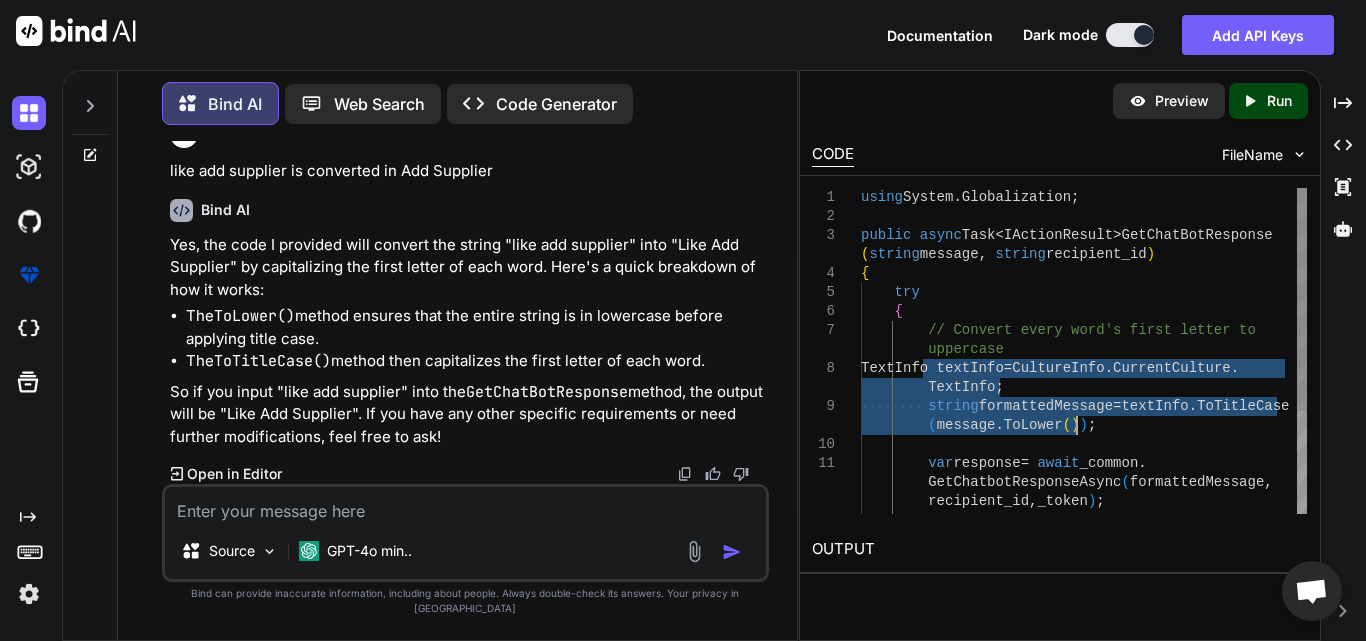 drag, startPoint x: 921, startPoint y: 369, endPoint x: 1088, endPoint y: 428, distance: 177.11578 